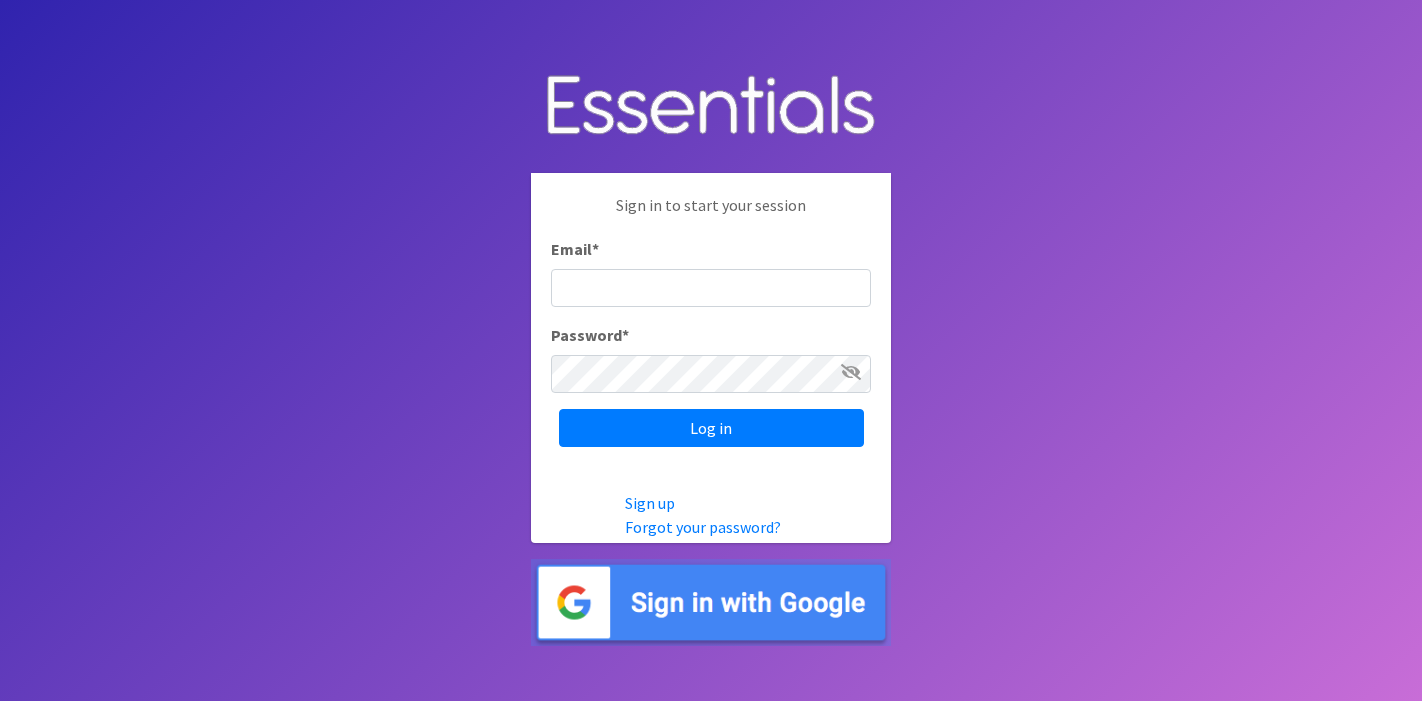 scroll, scrollTop: 0, scrollLeft: 0, axis: both 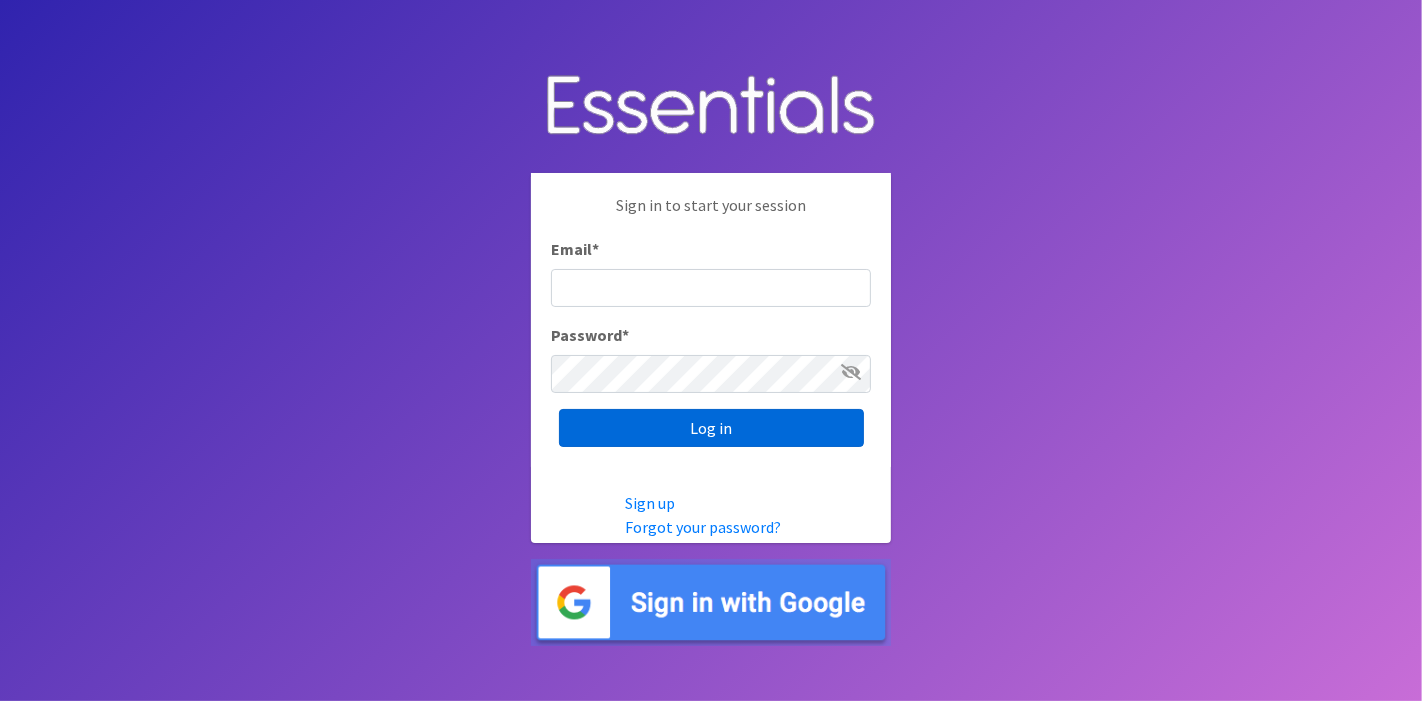 type on "deb@villagediaperbank.org" 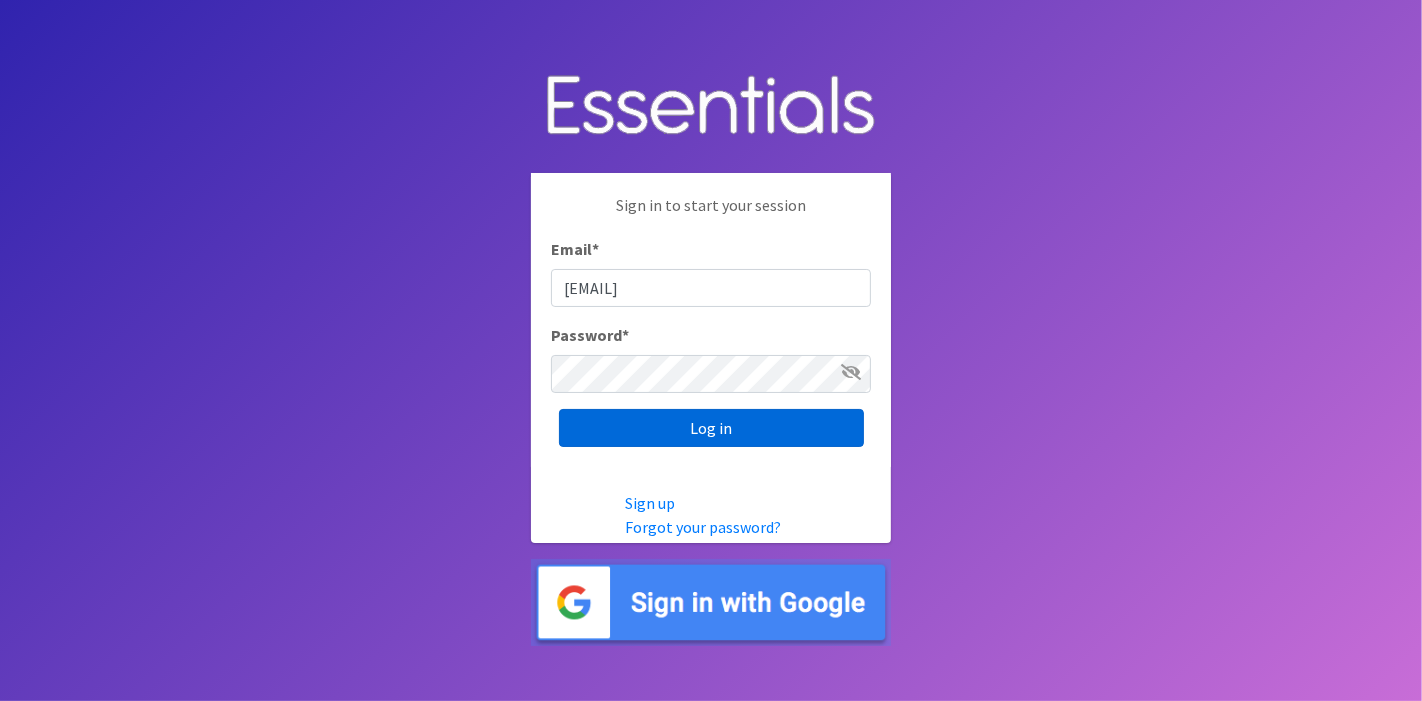 click on "Log in" at bounding box center [711, 428] 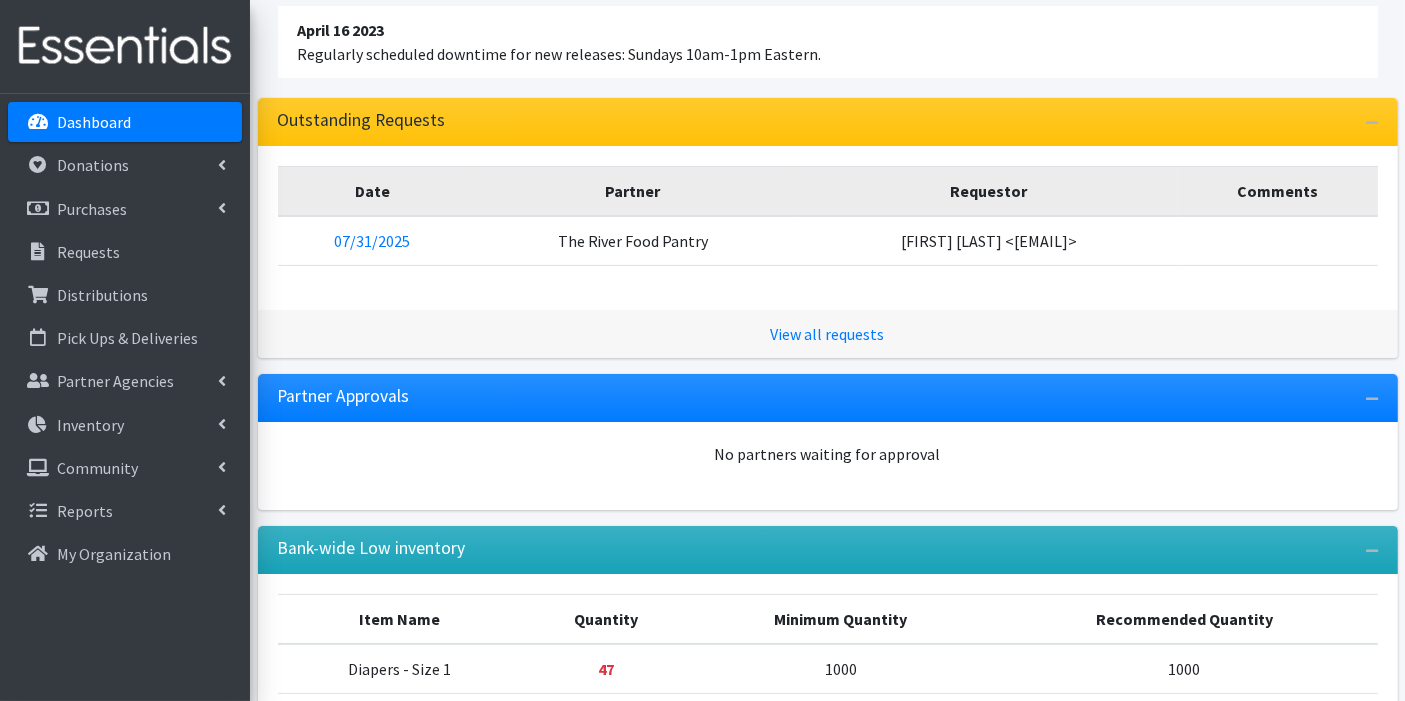 scroll, scrollTop: 382, scrollLeft: 0, axis: vertical 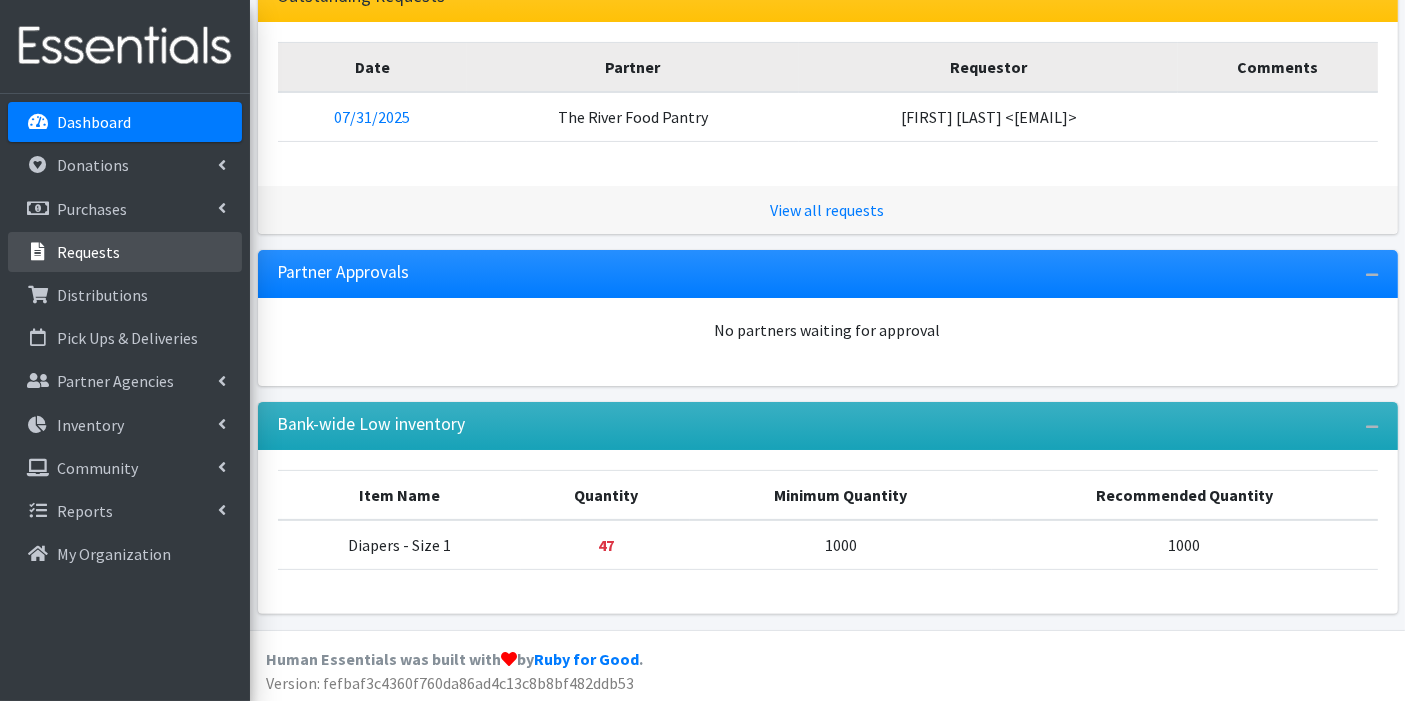 click on "Requests" at bounding box center (125, 252) 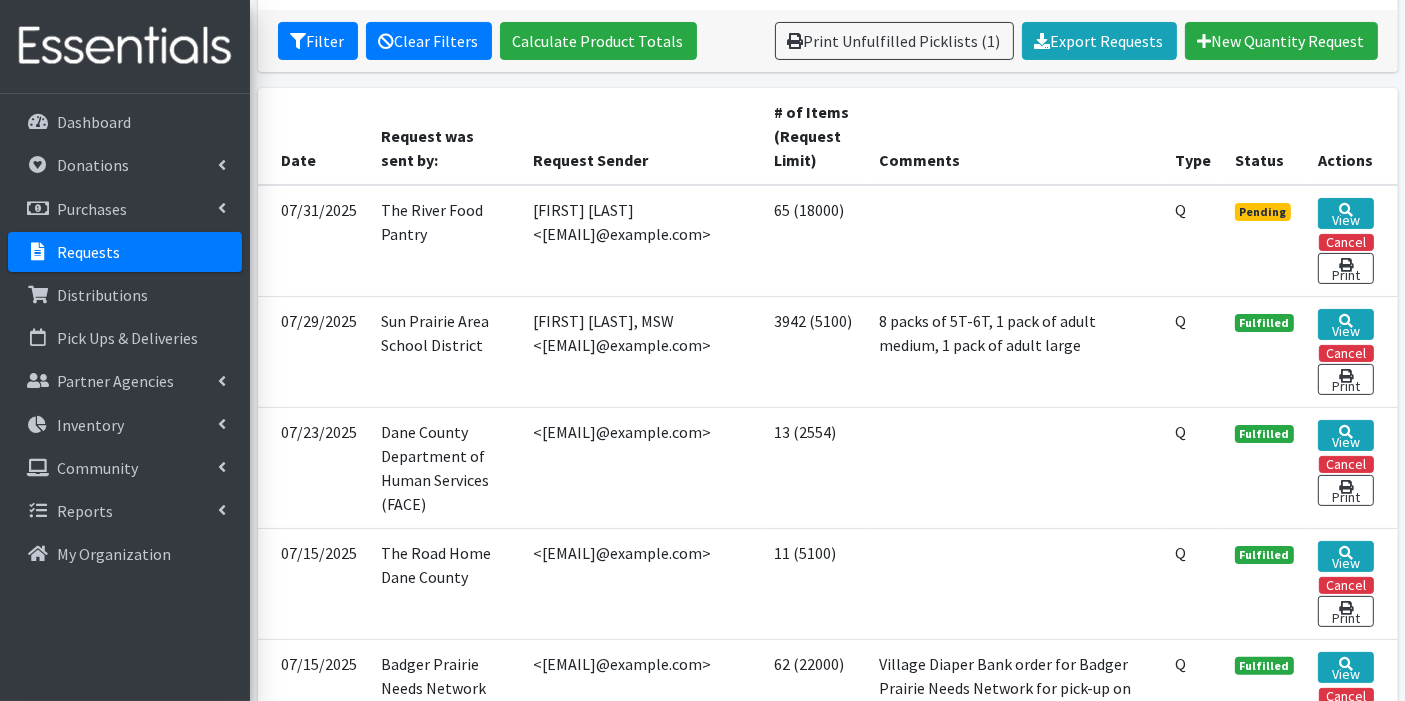 scroll, scrollTop: 444, scrollLeft: 0, axis: vertical 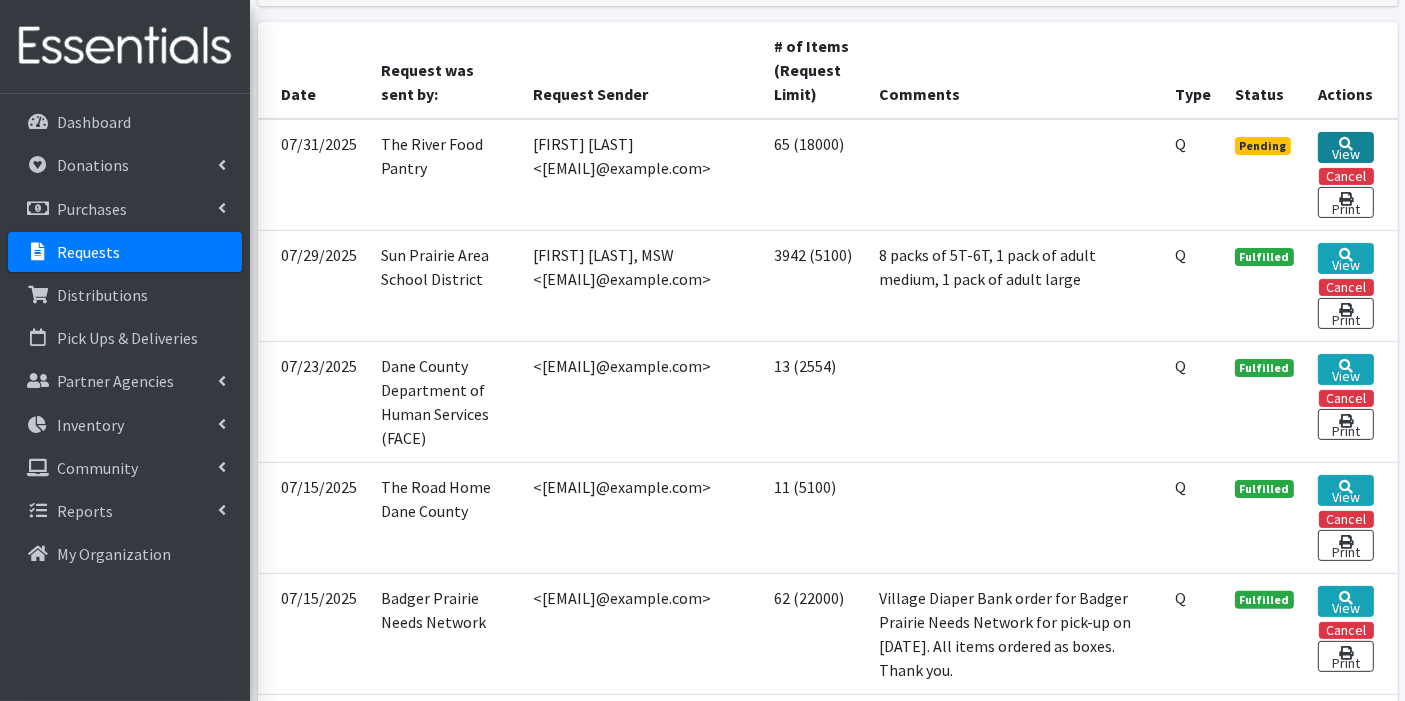 click on "View" at bounding box center (1345, 147) 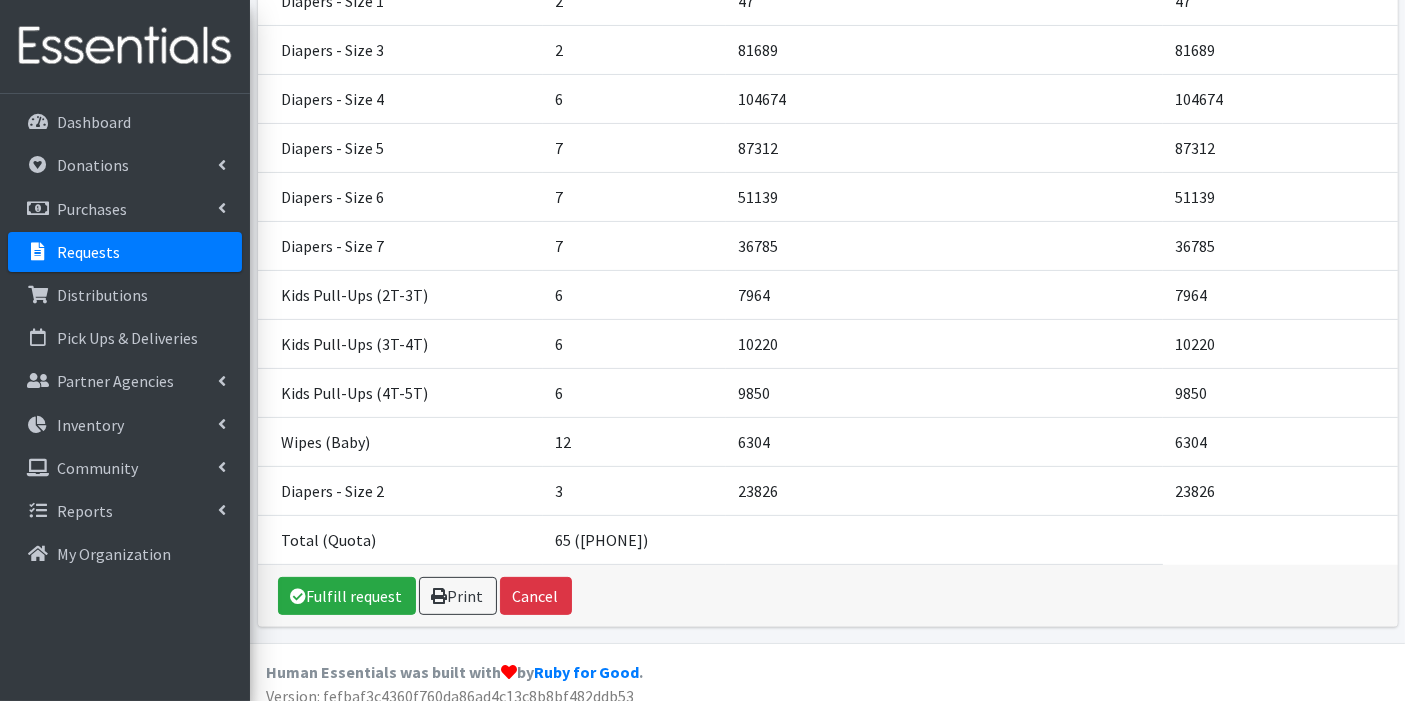 scroll, scrollTop: 422, scrollLeft: 0, axis: vertical 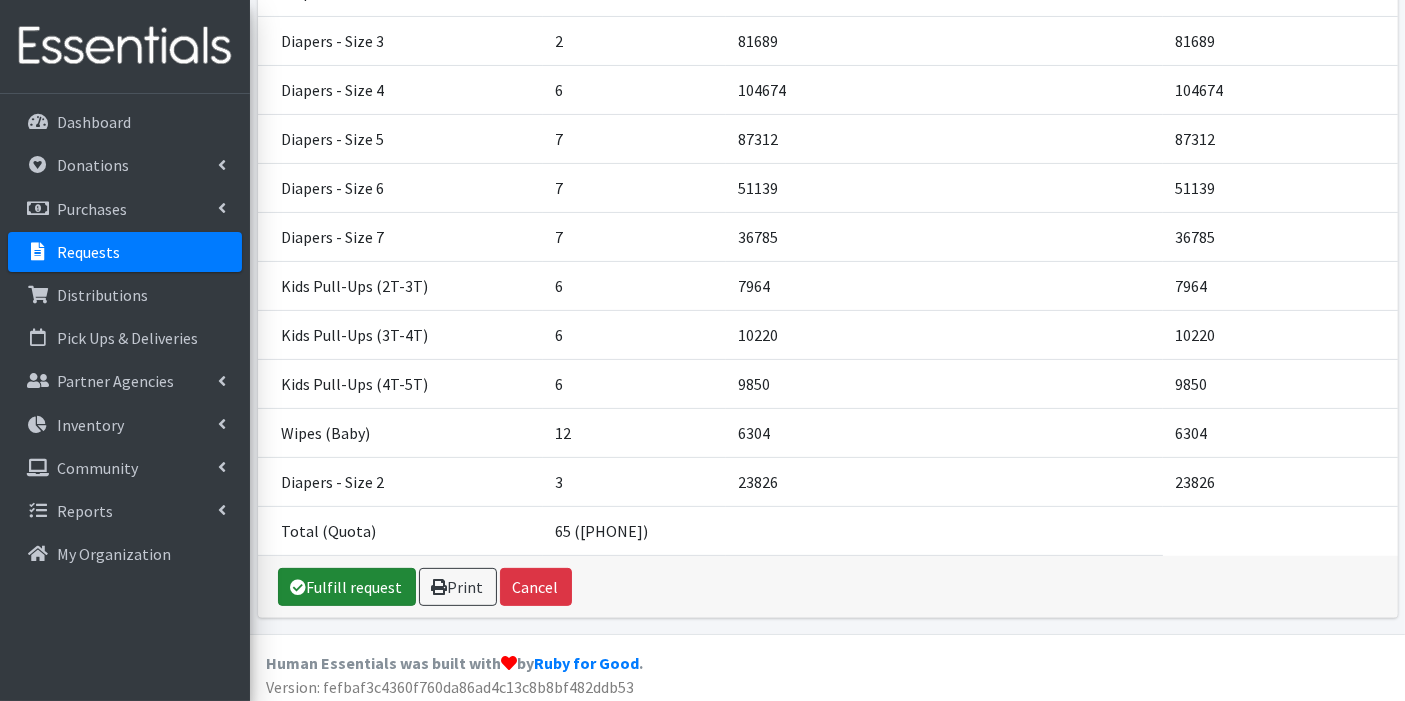 click on "Fulfill request" at bounding box center [347, 587] 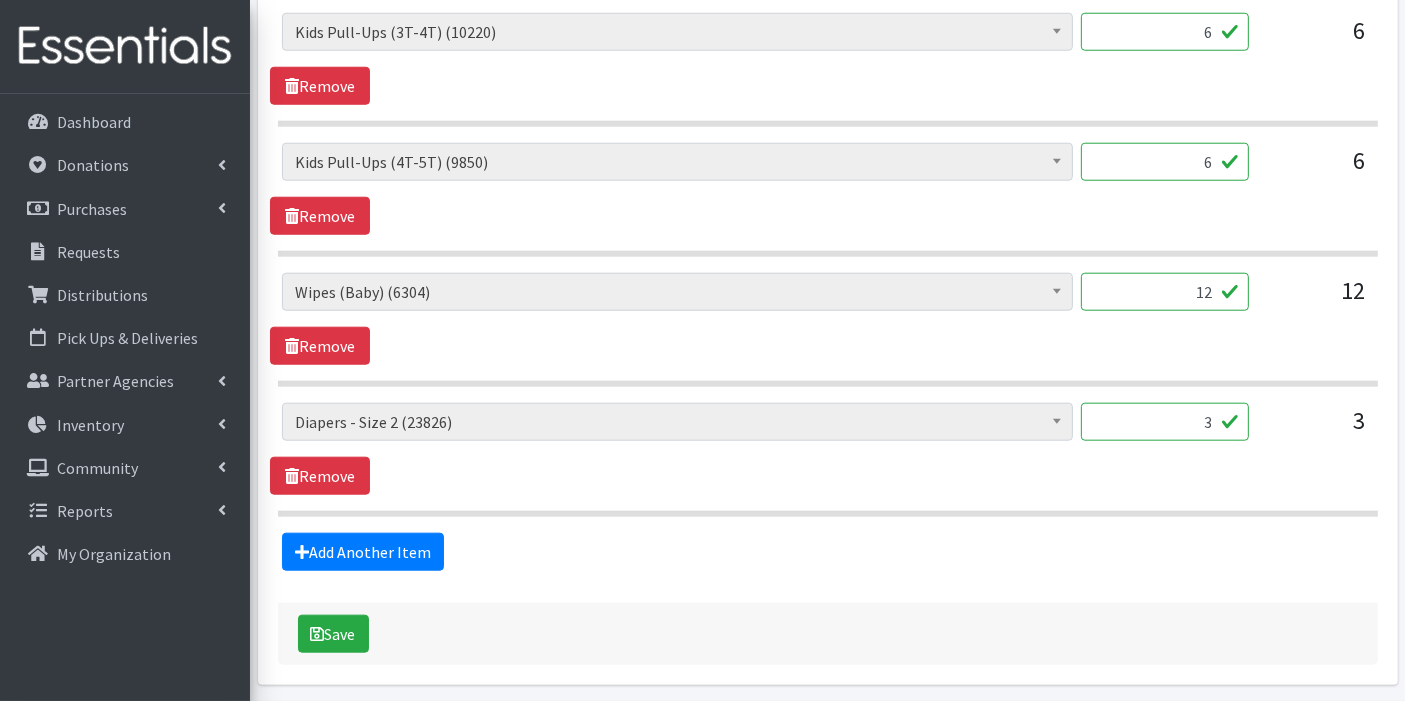 scroll, scrollTop: 2057, scrollLeft: 0, axis: vertical 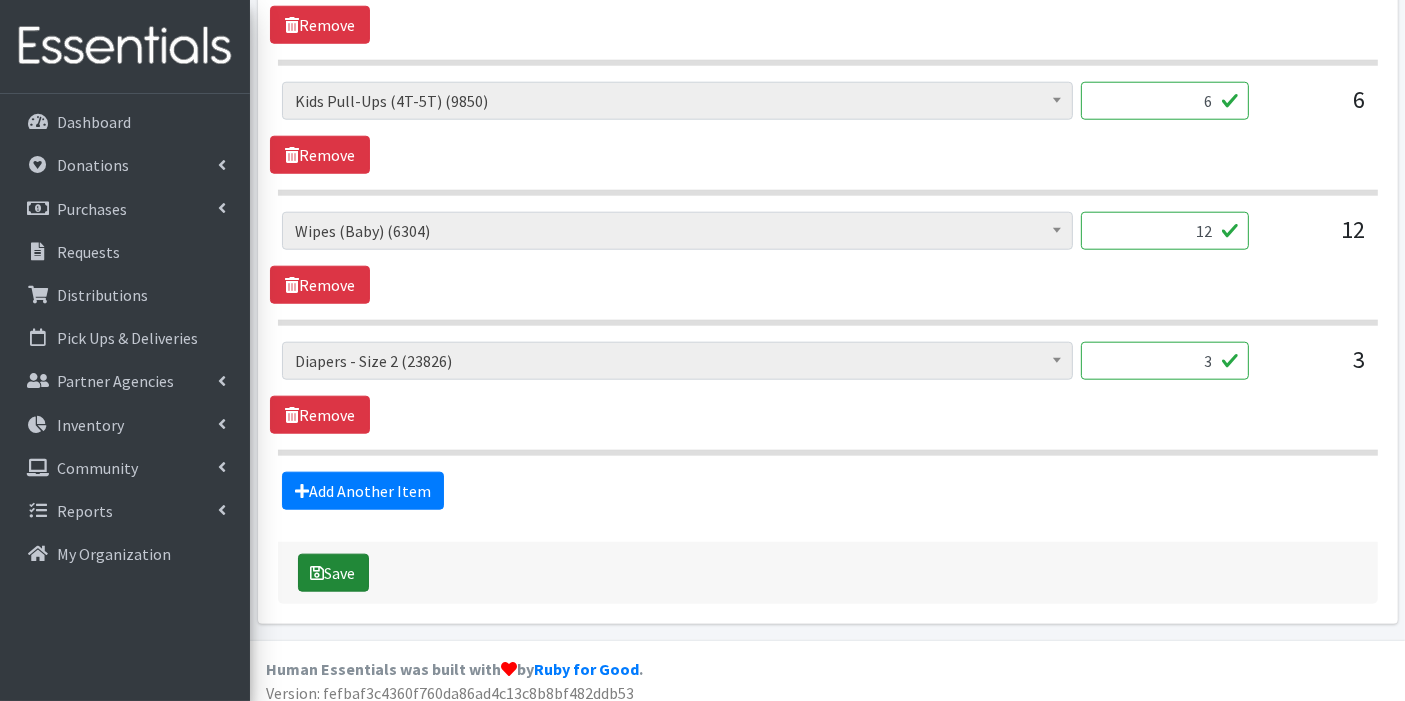 click on "Save" at bounding box center [333, 573] 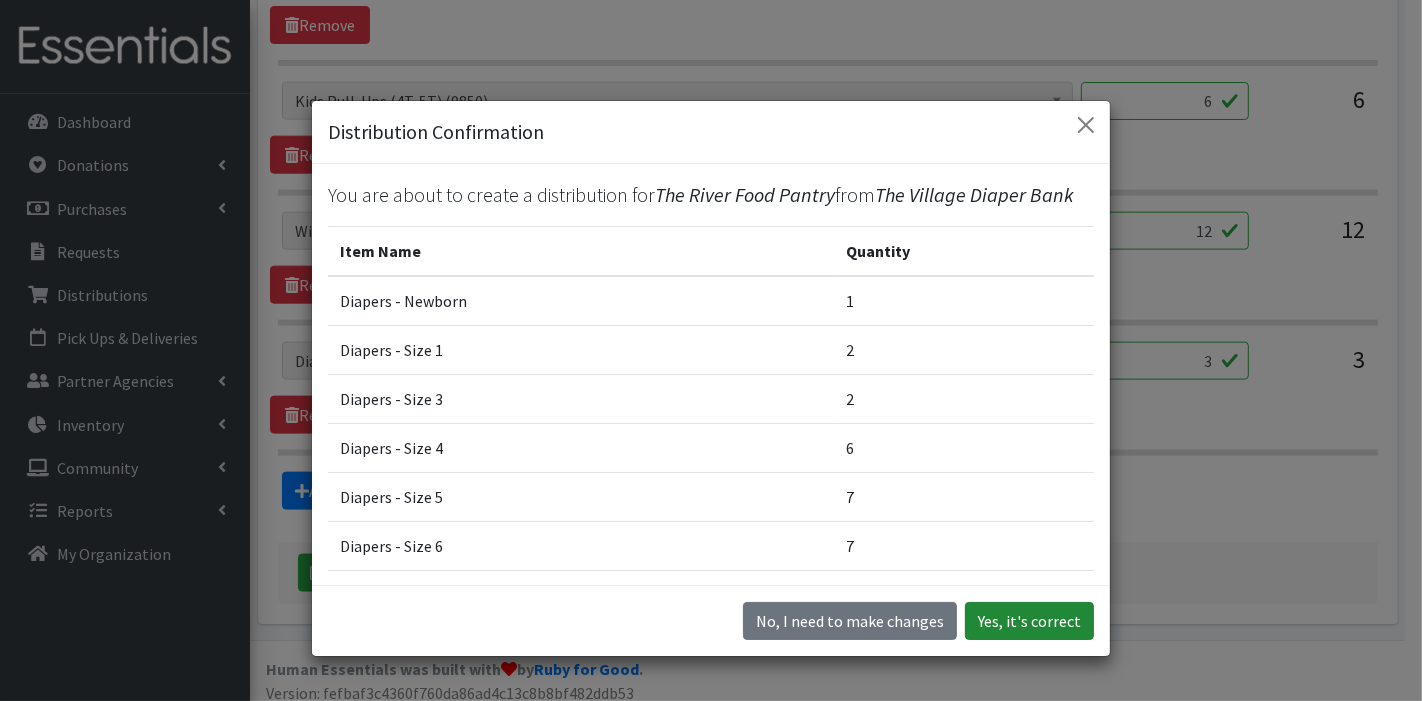 click on "Yes, it's correct" at bounding box center [1029, 621] 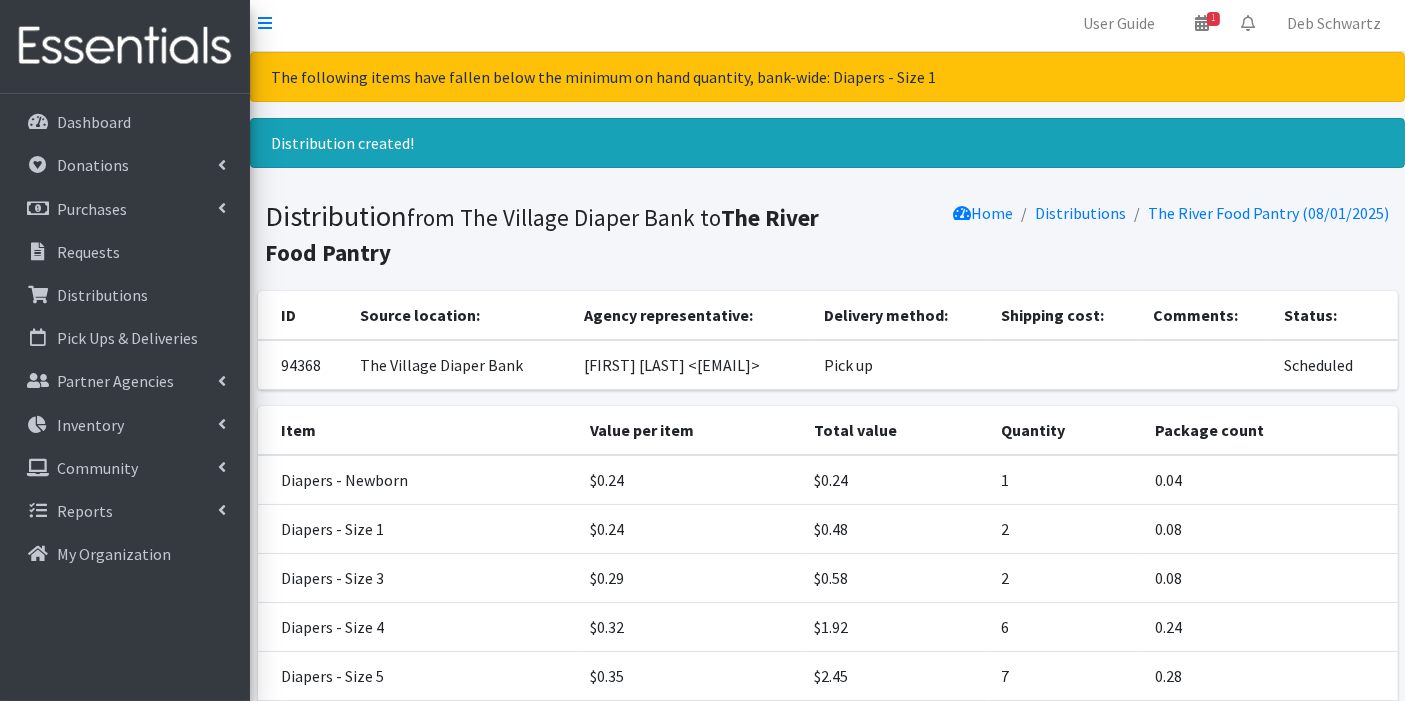 scroll, scrollTop: 0, scrollLeft: 0, axis: both 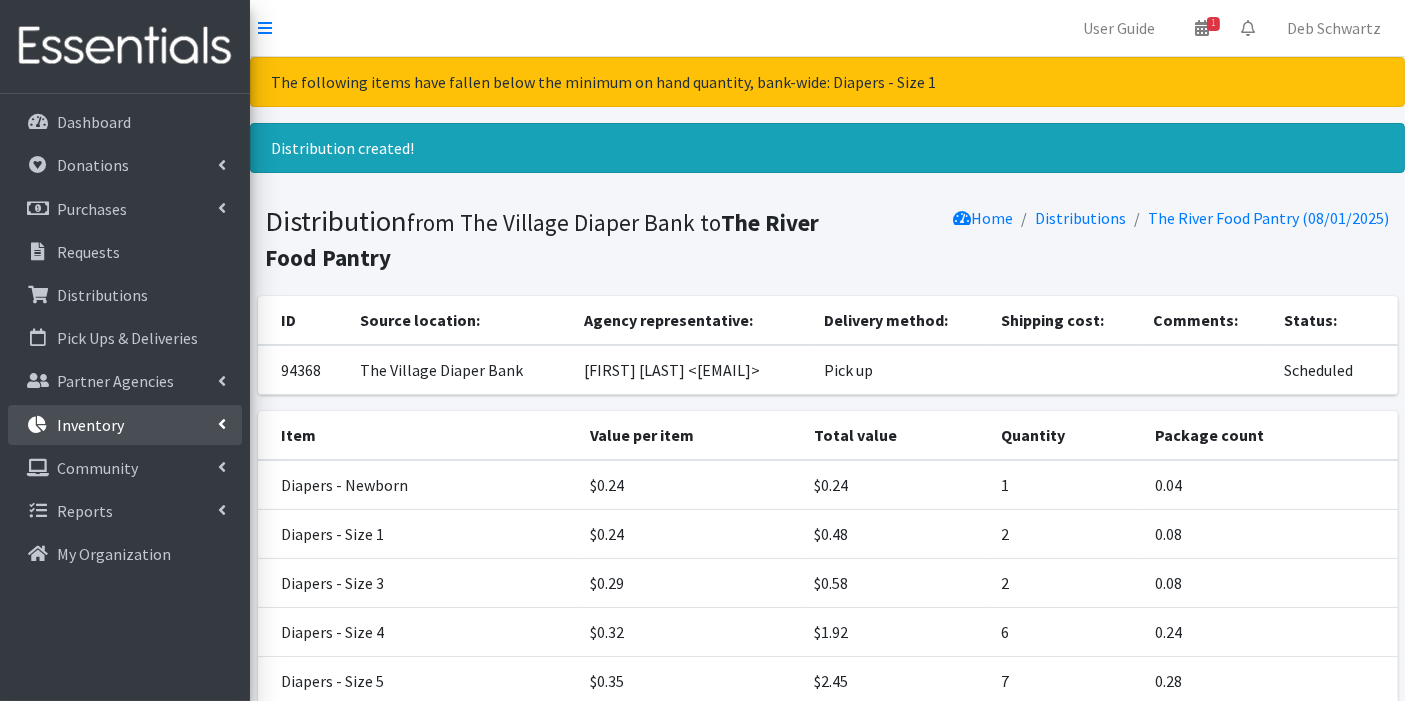 click on "Inventory" at bounding box center (90, 425) 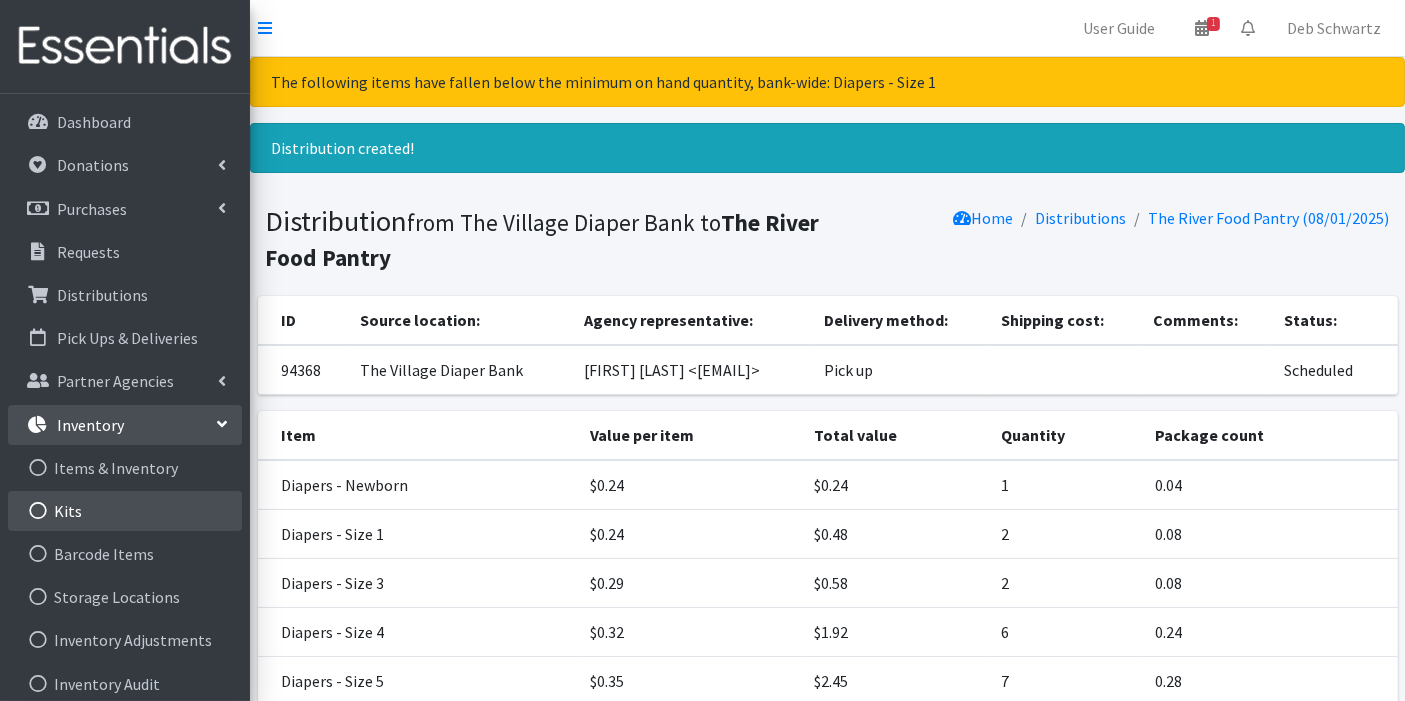 click on "Kits" at bounding box center [125, 511] 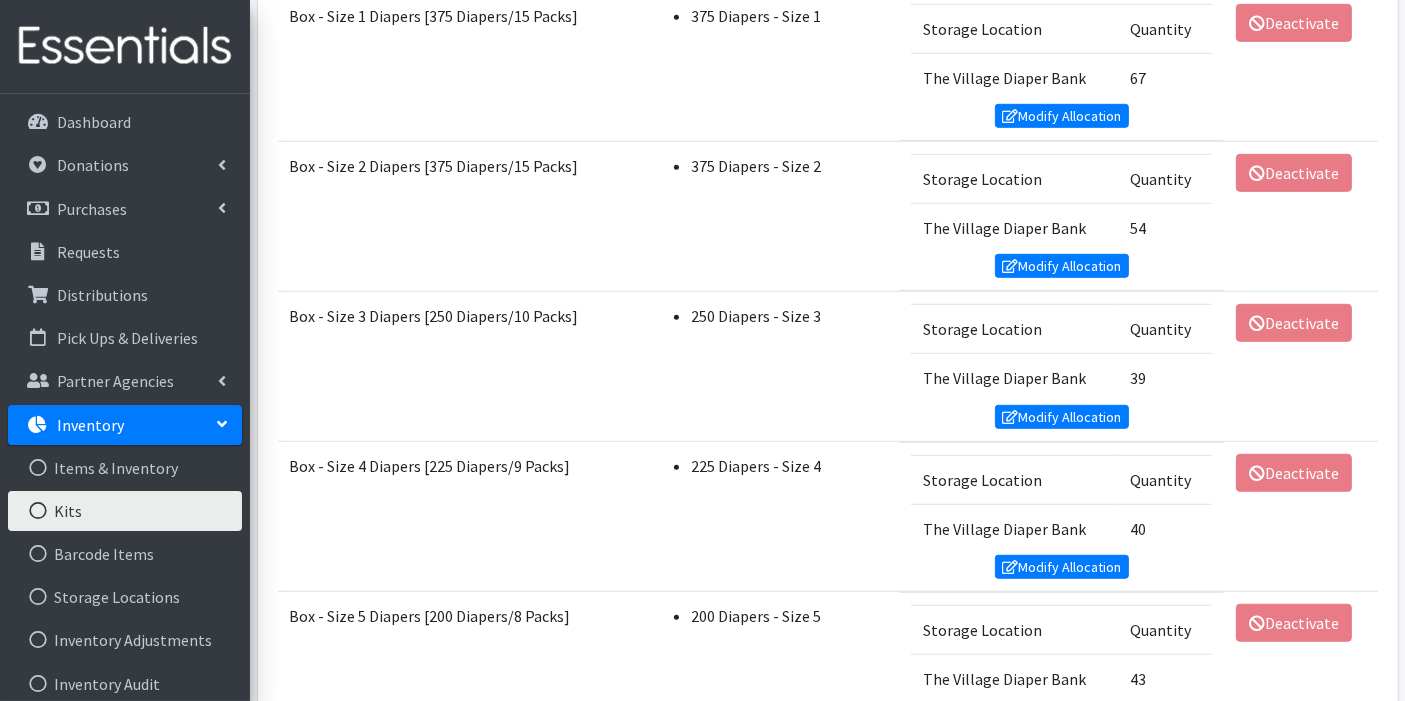 scroll, scrollTop: 1186, scrollLeft: 0, axis: vertical 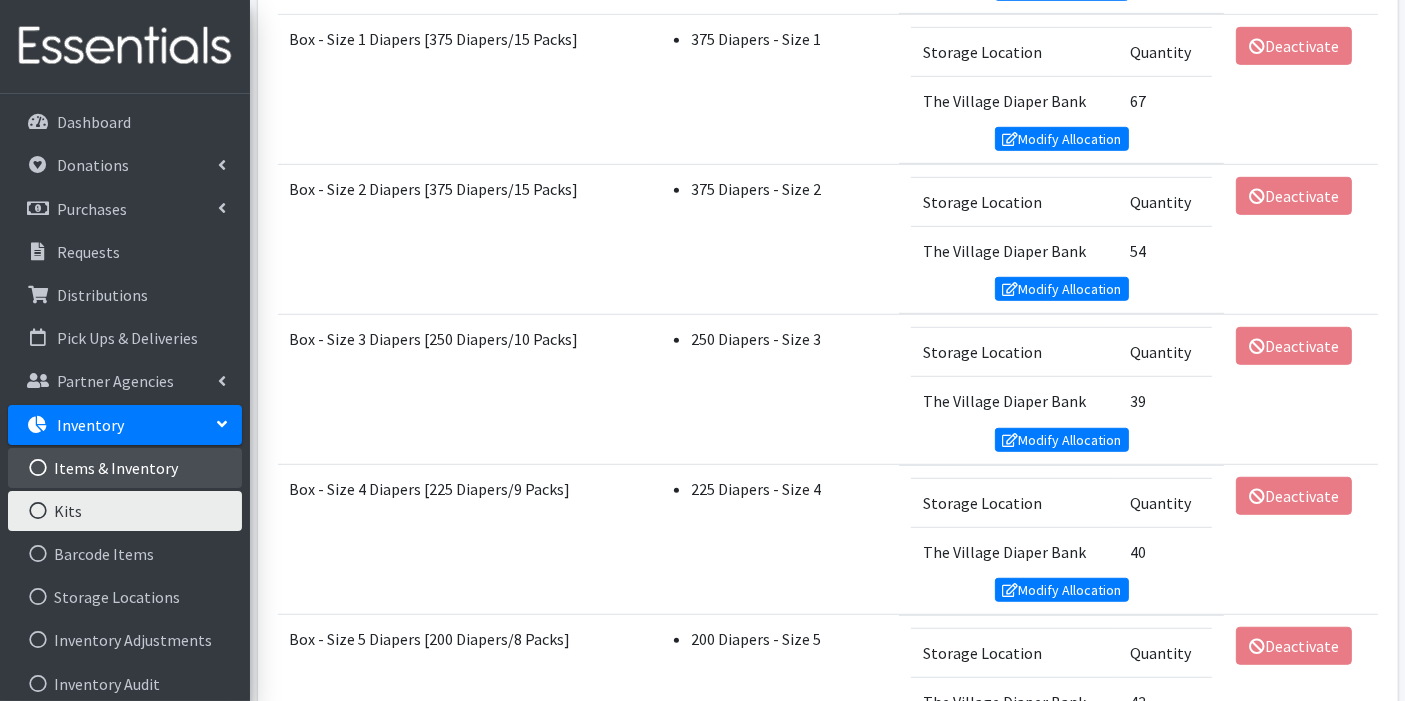 click on "Items & Inventory" at bounding box center (125, 468) 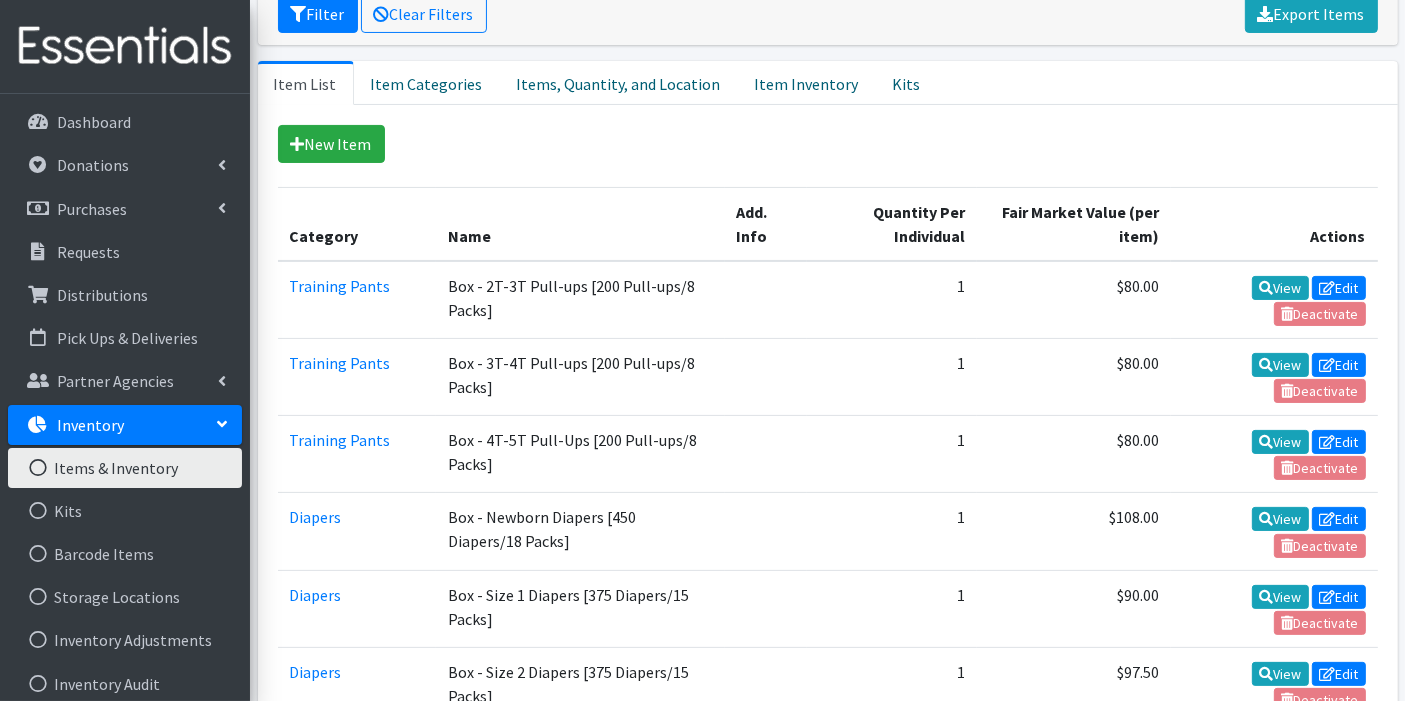 scroll, scrollTop: 555, scrollLeft: 0, axis: vertical 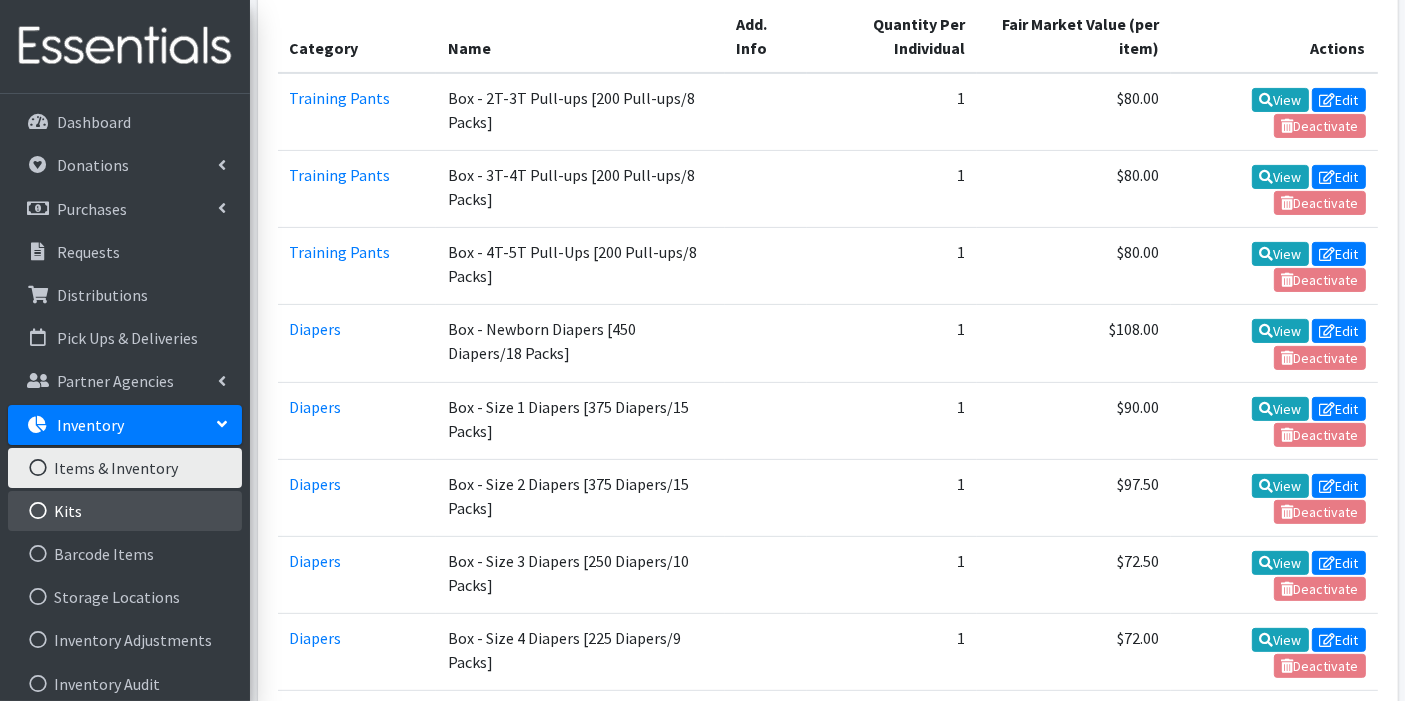 click on "Kits" at bounding box center [125, 511] 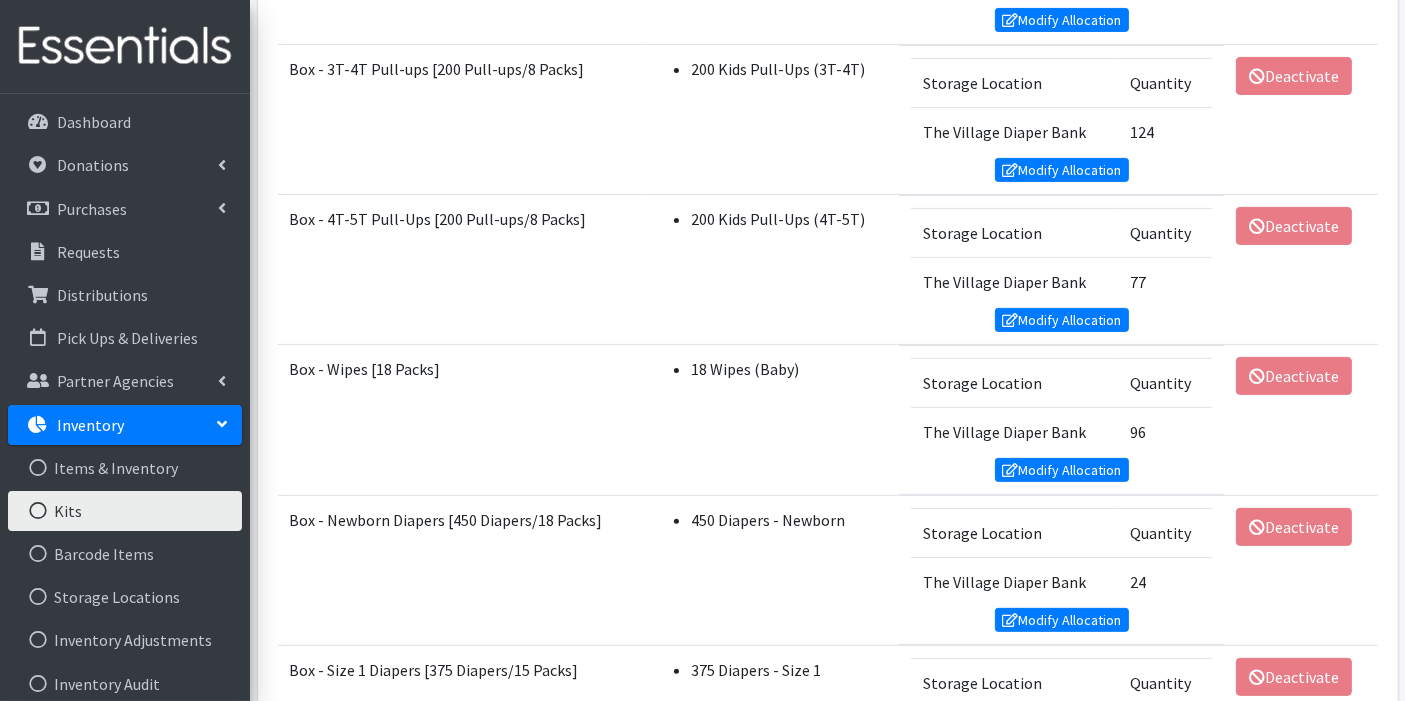 scroll, scrollTop: 0, scrollLeft: 0, axis: both 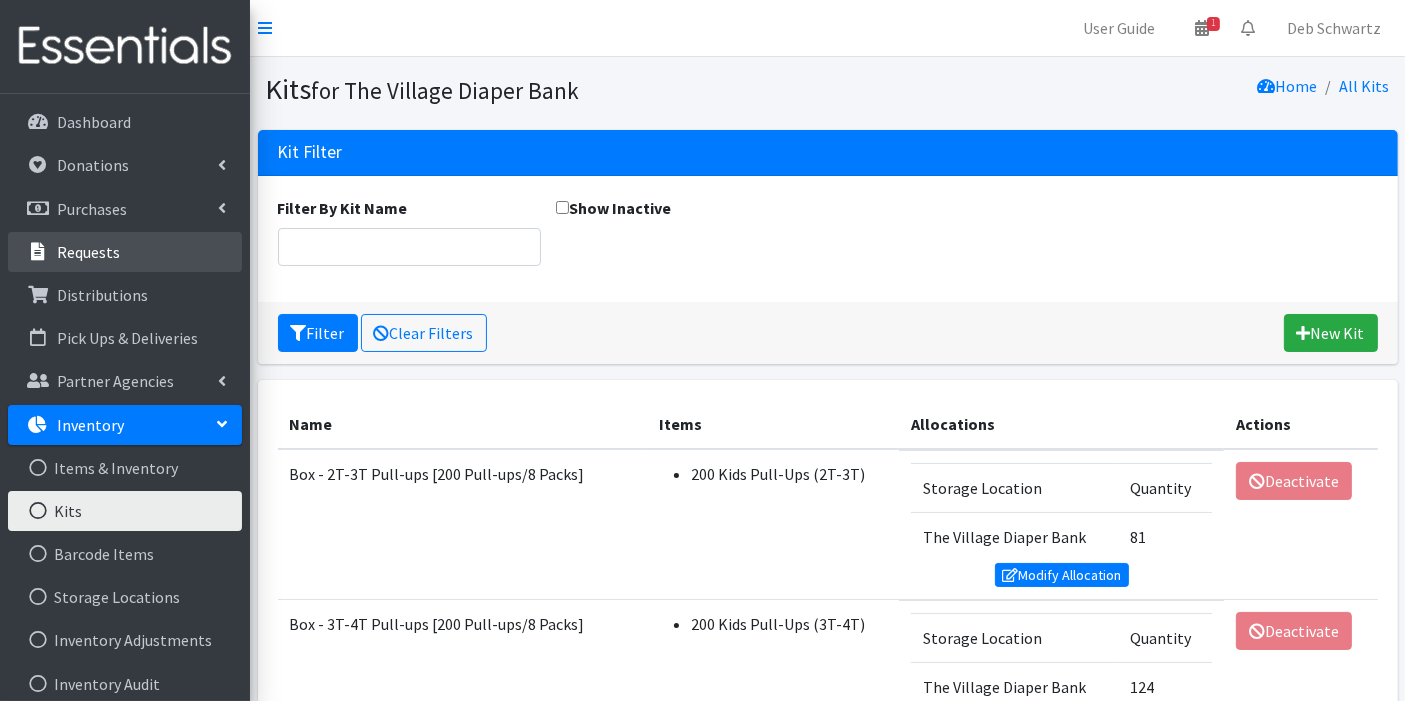click on "Requests" at bounding box center (88, 252) 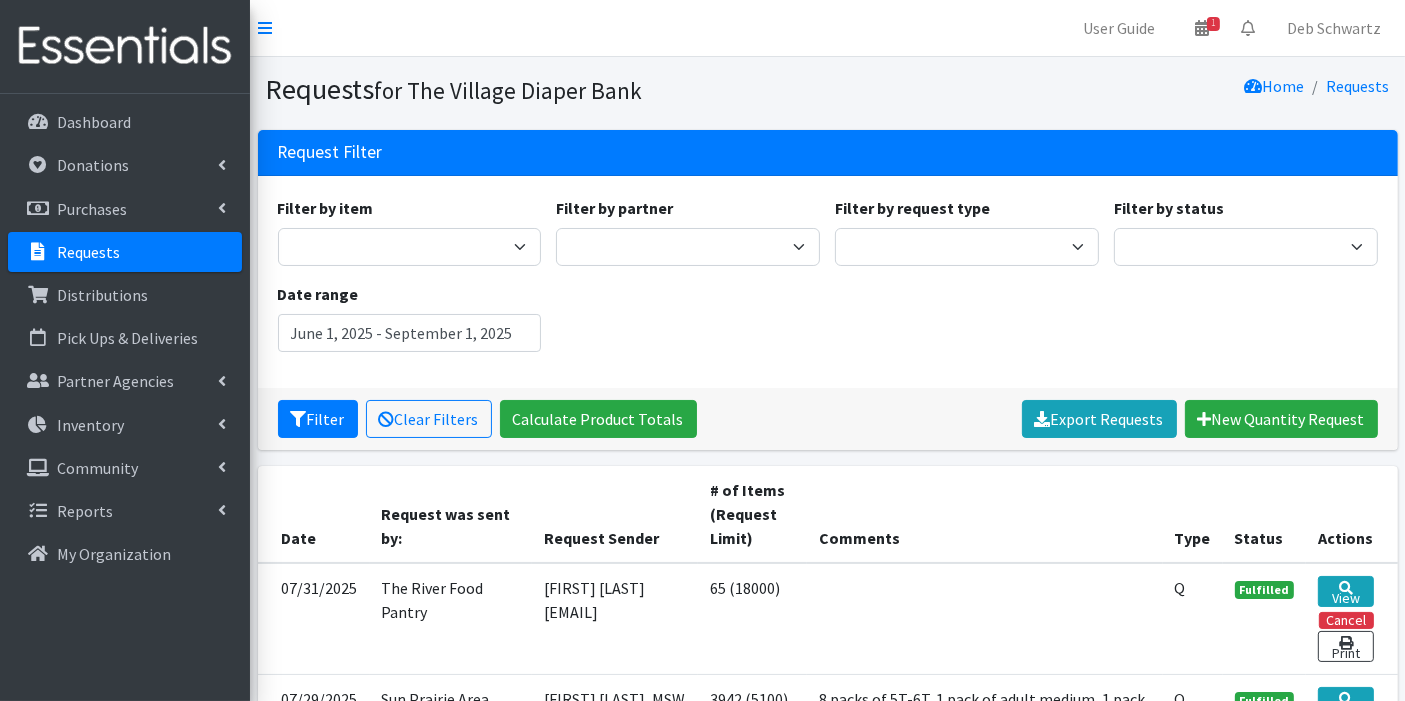 scroll, scrollTop: 222, scrollLeft: 0, axis: vertical 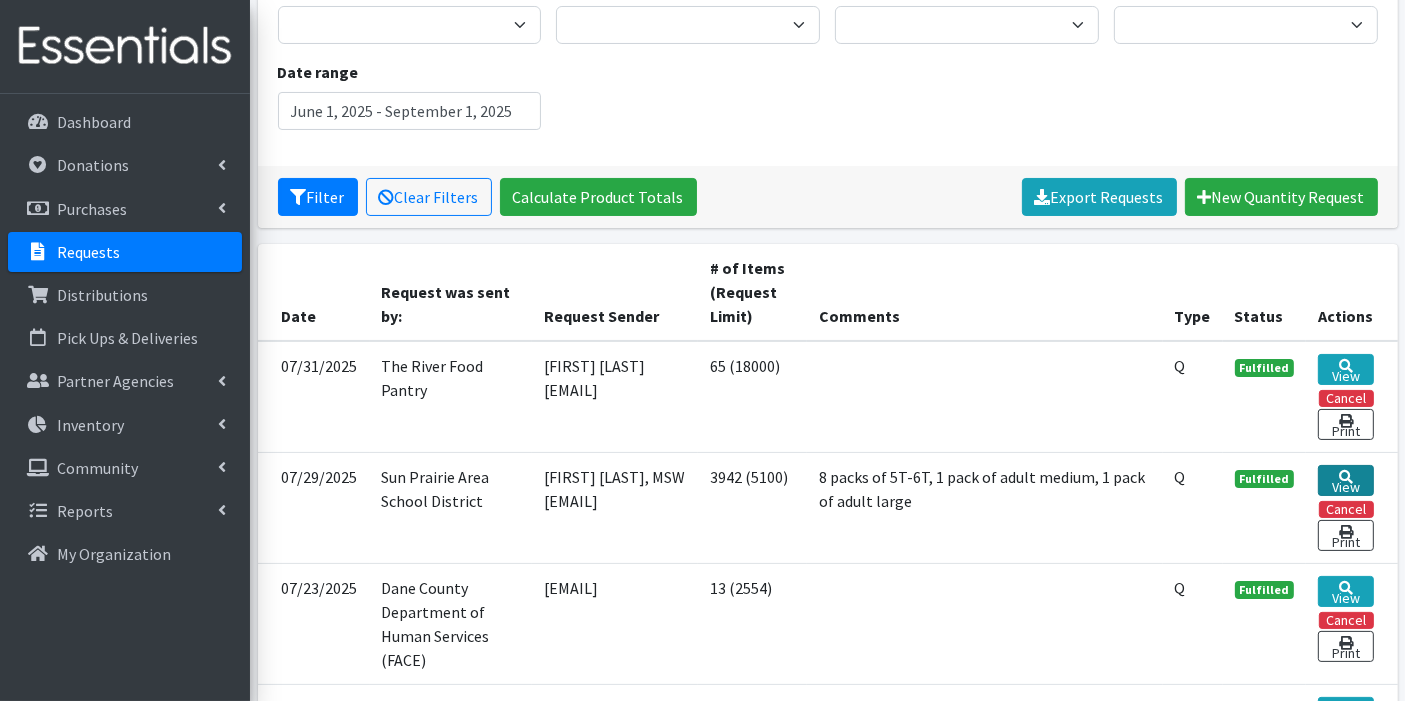 click on "View" at bounding box center (1345, 480) 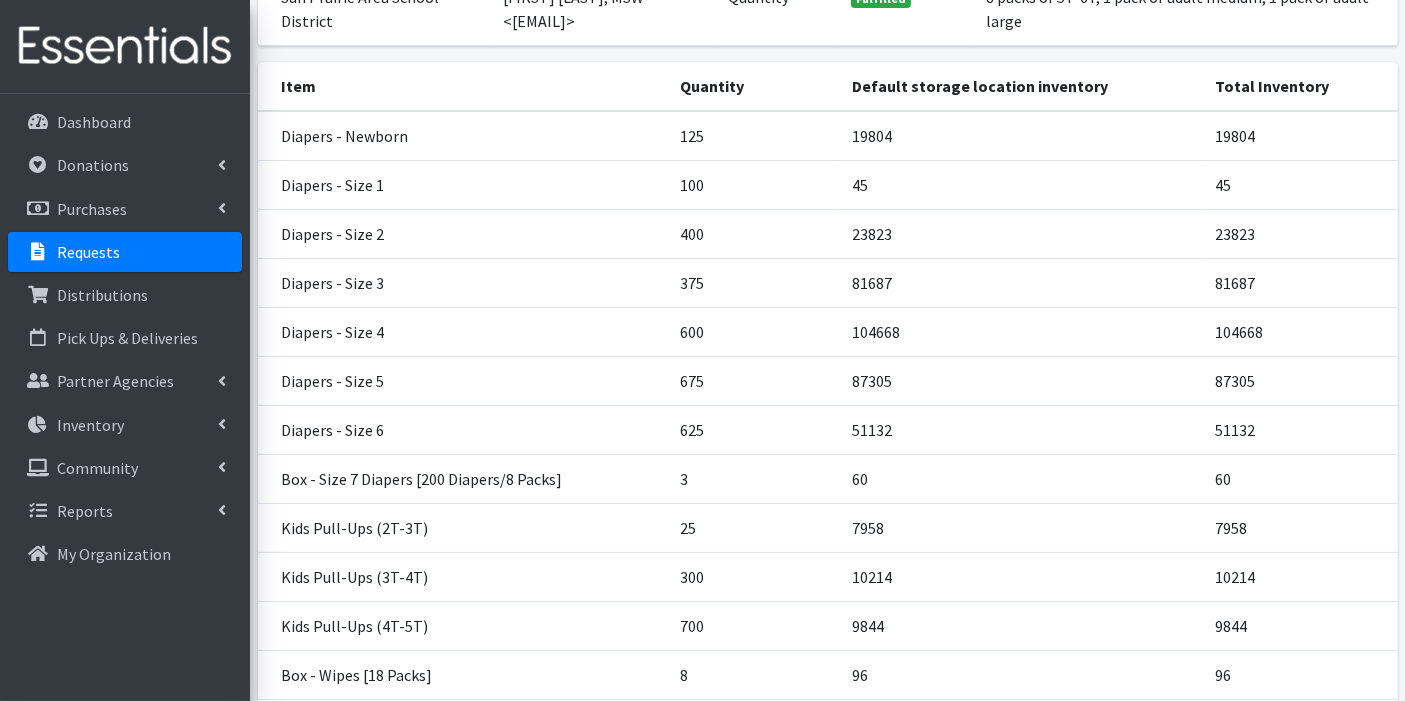 scroll, scrollTop: 542, scrollLeft: 0, axis: vertical 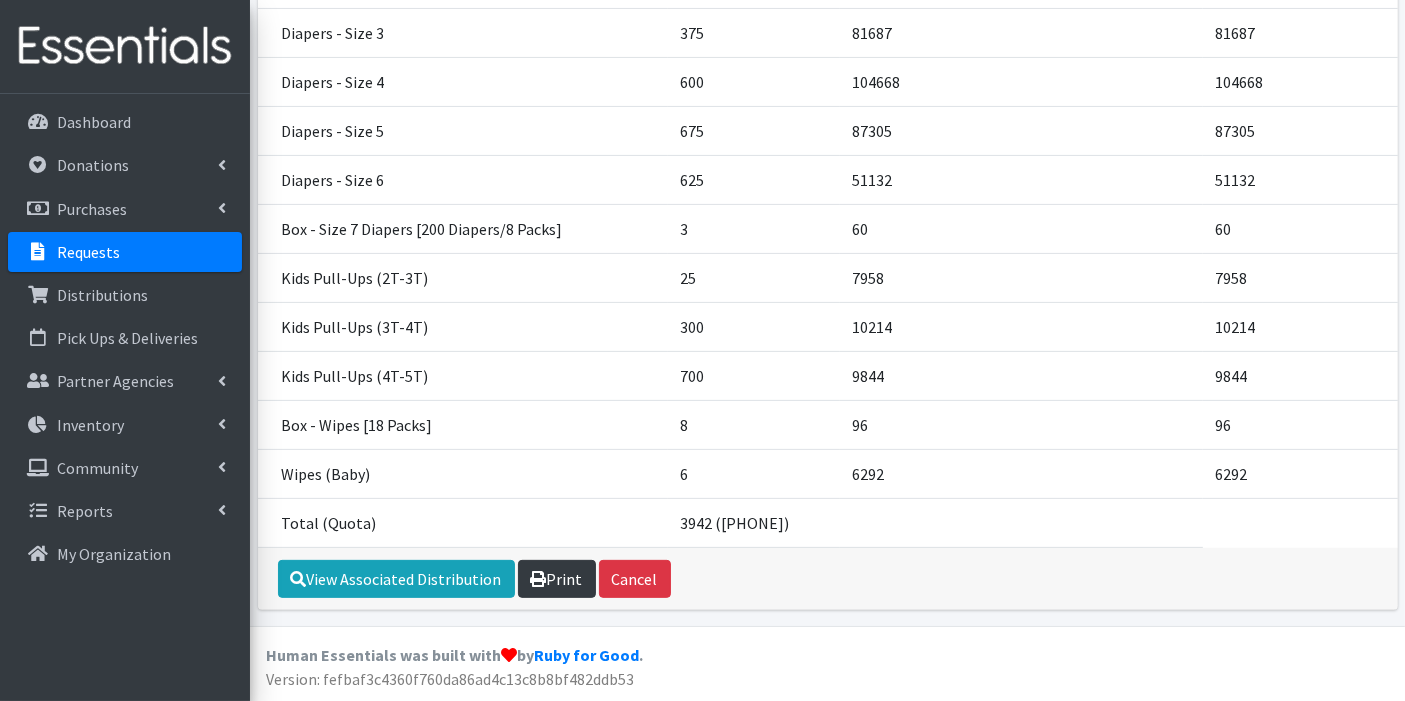 click on "Print" at bounding box center [557, 579] 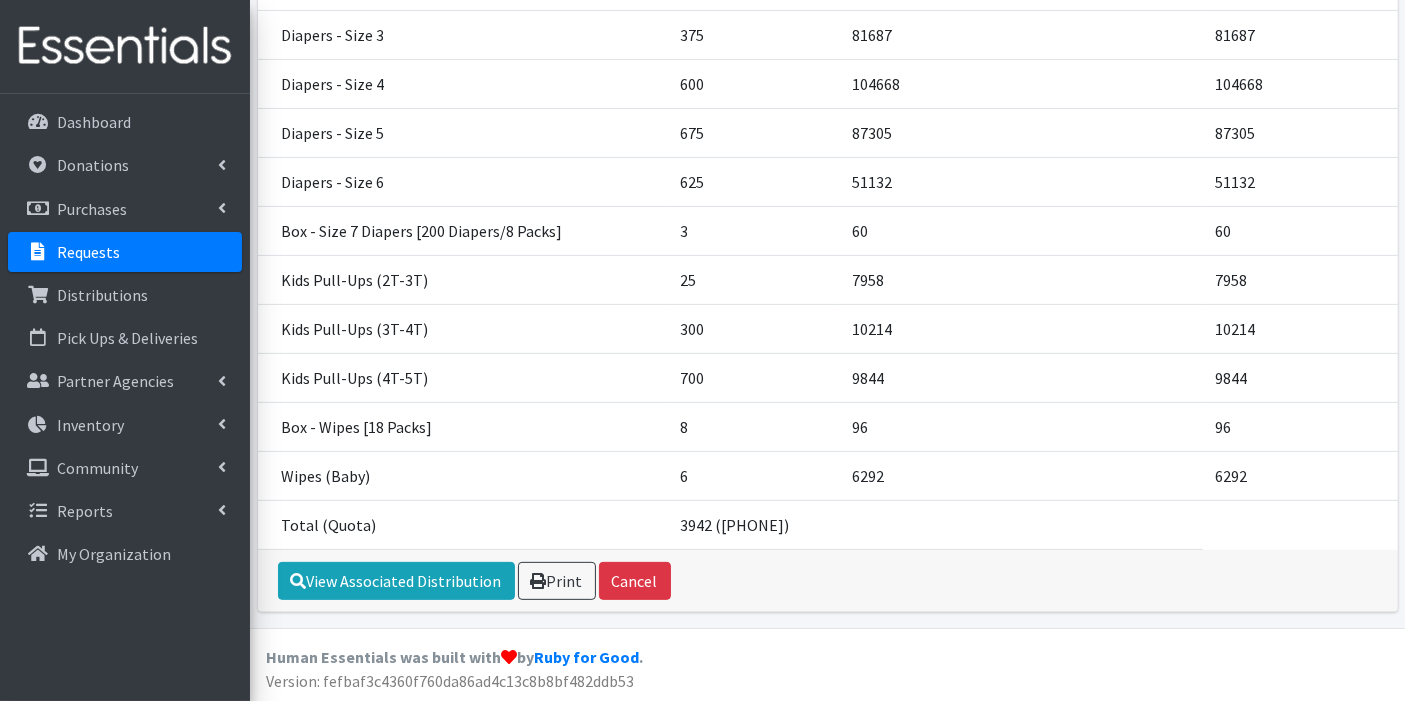 scroll, scrollTop: 209, scrollLeft: 0, axis: vertical 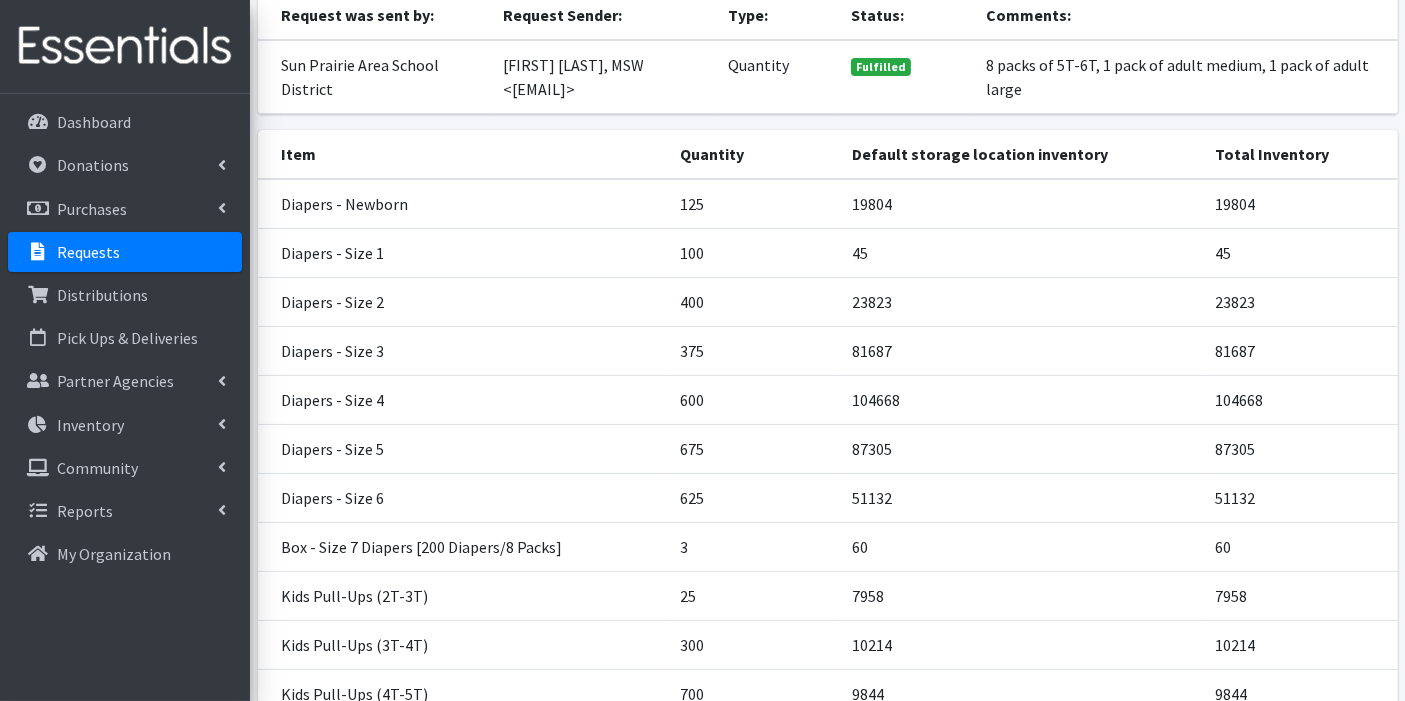 click on "Requests" at bounding box center (88, 252) 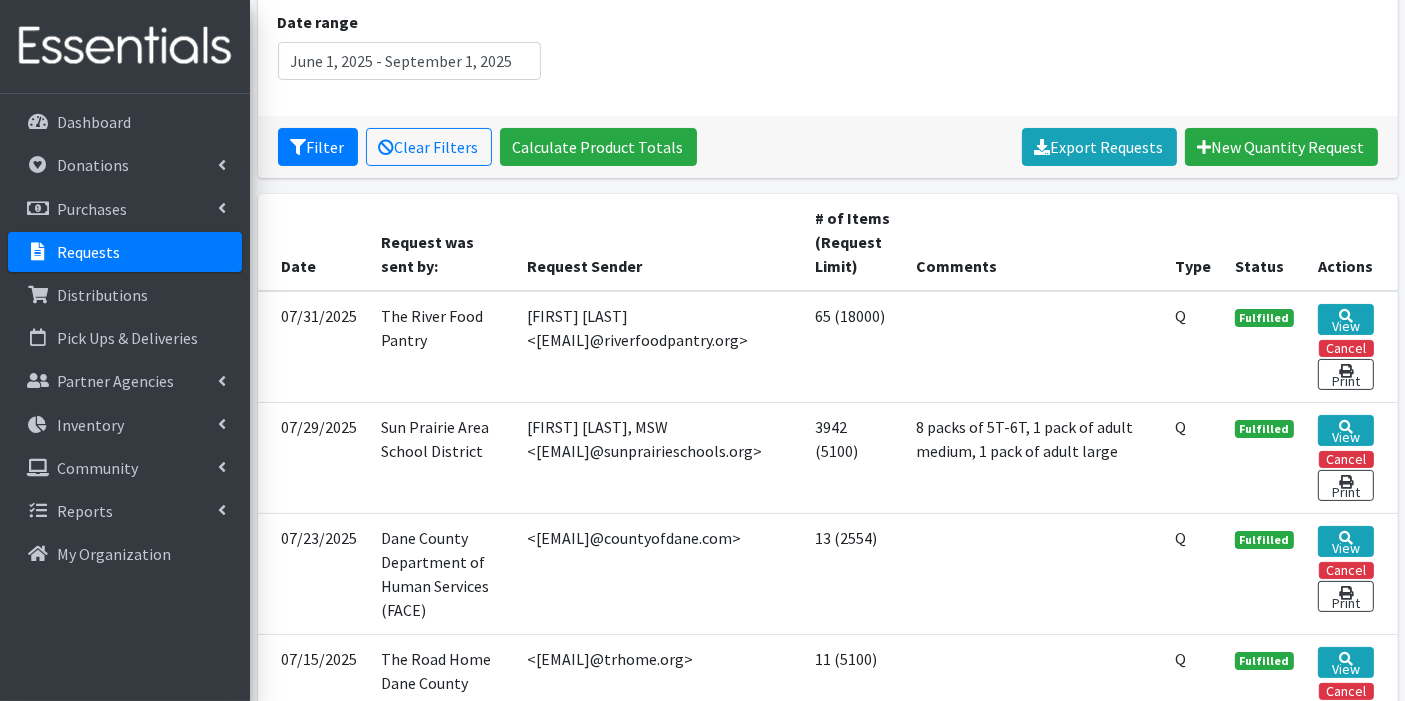 scroll, scrollTop: 333, scrollLeft: 0, axis: vertical 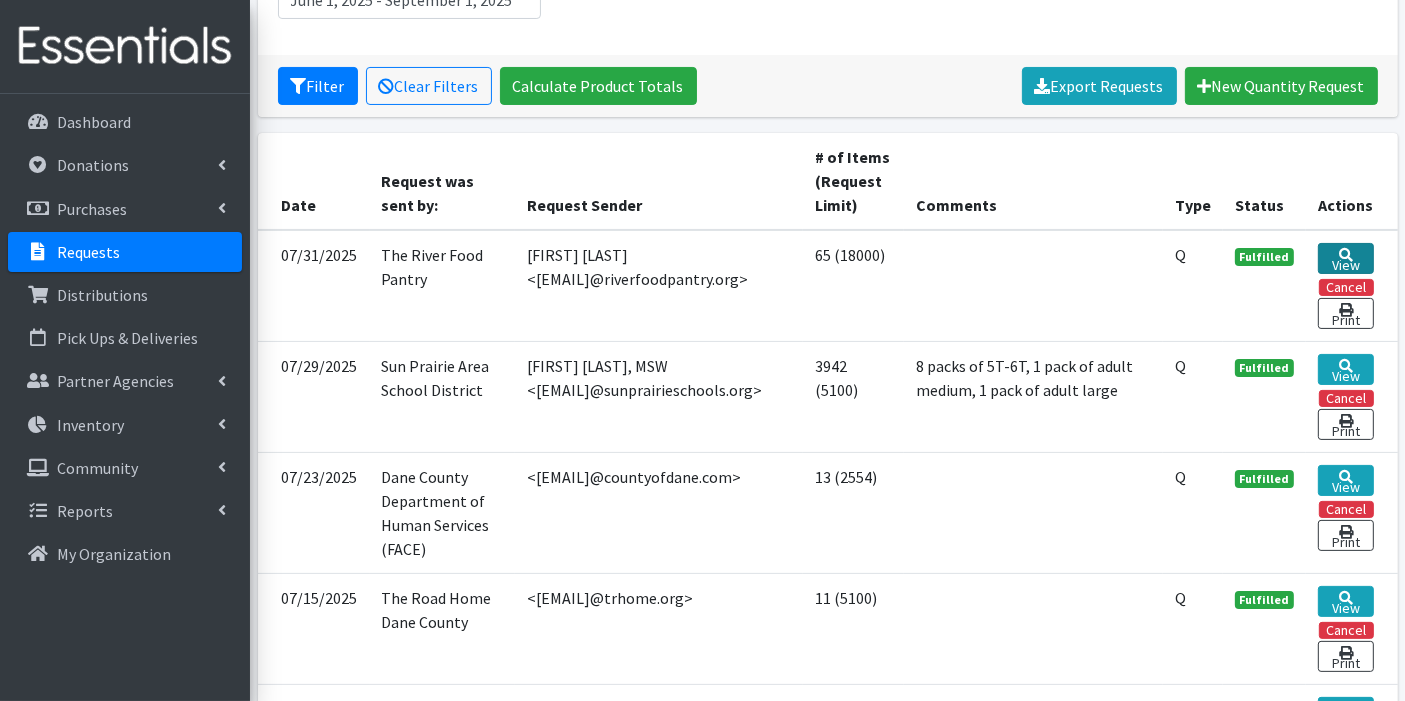 click on "View" at bounding box center (1345, 258) 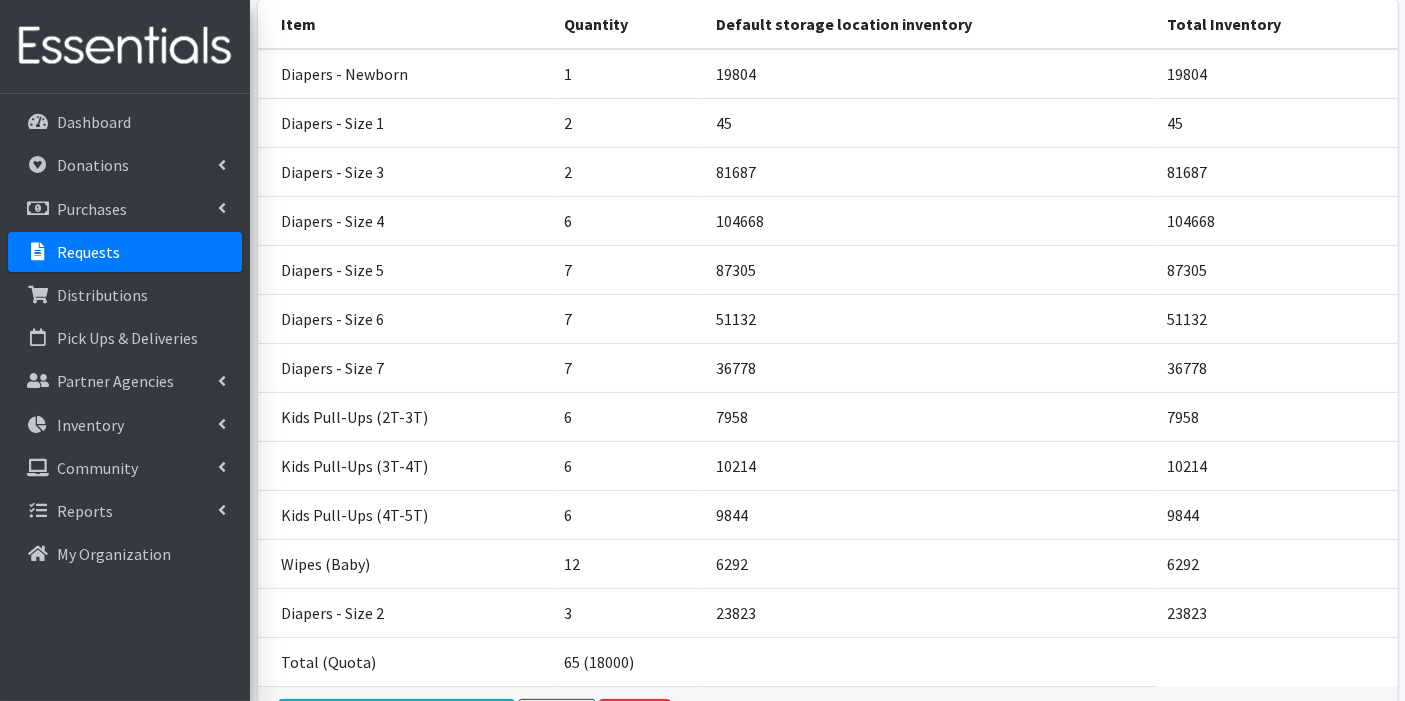 scroll, scrollTop: 422, scrollLeft: 0, axis: vertical 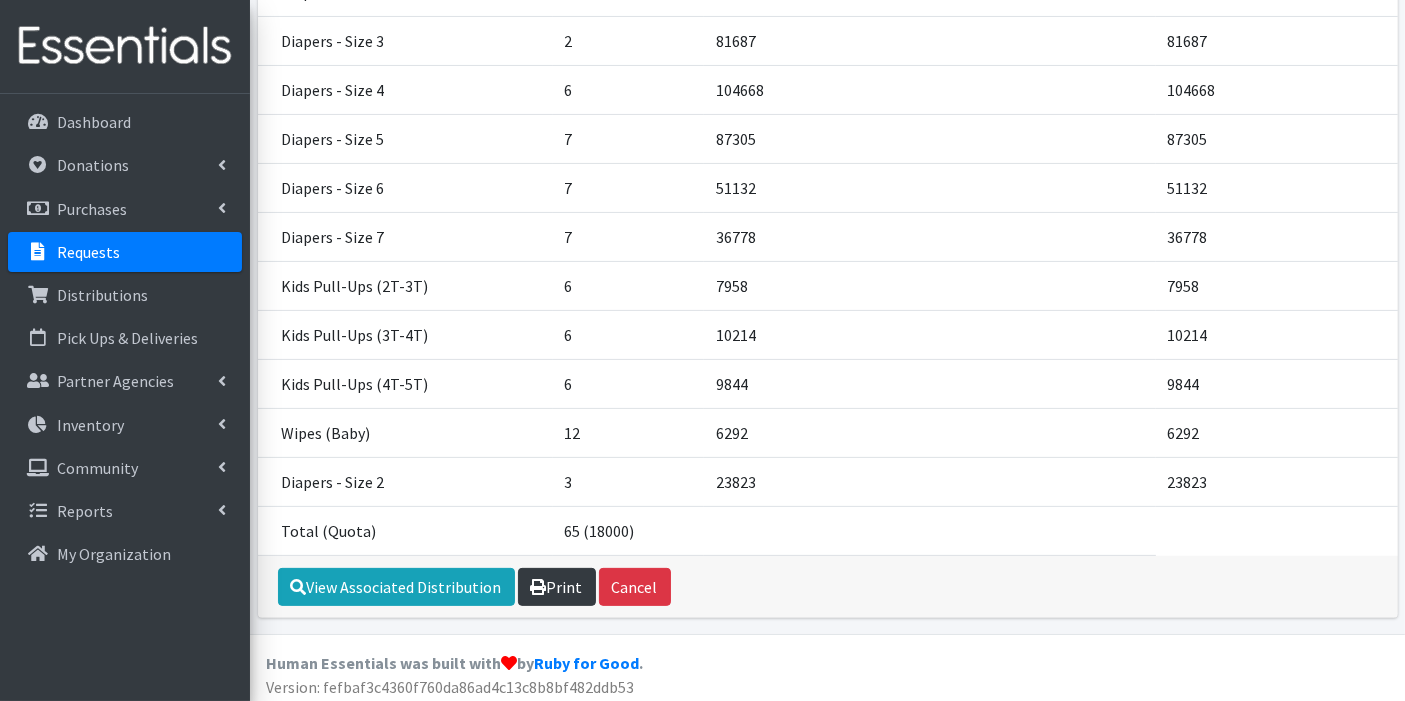 click on "Print" at bounding box center [557, 587] 